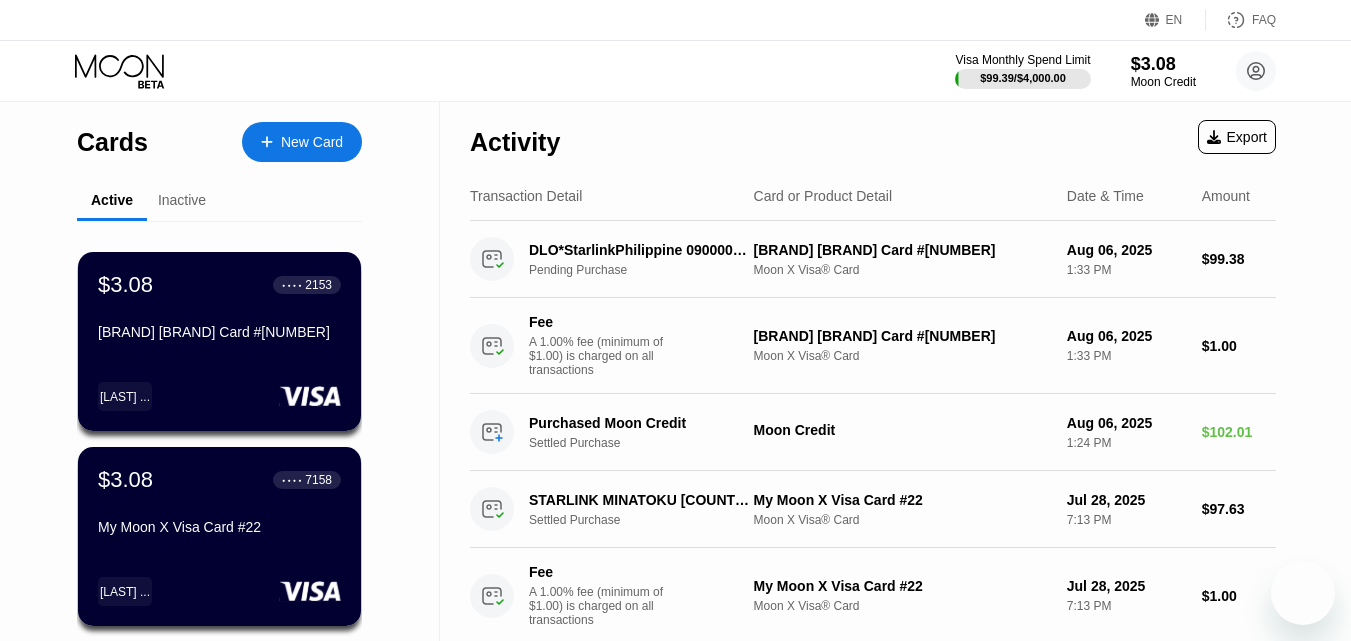 scroll, scrollTop: 0, scrollLeft: 0, axis: both 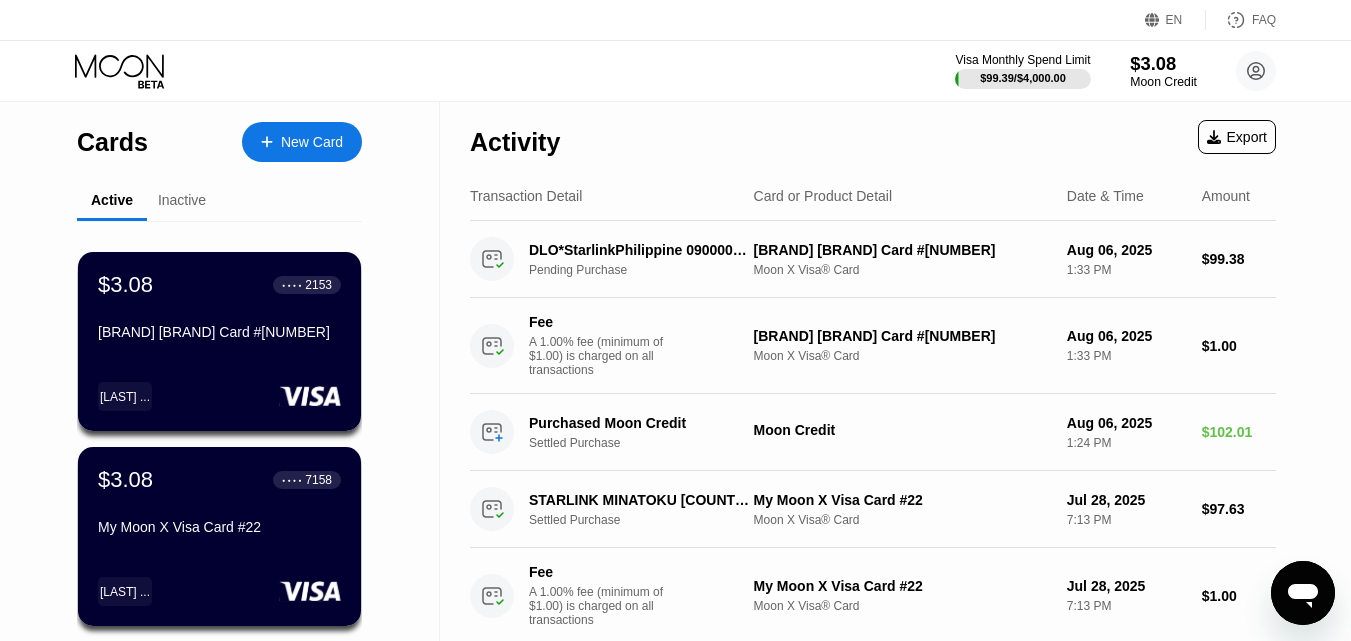 click on "$3.08" at bounding box center (1163, 63) 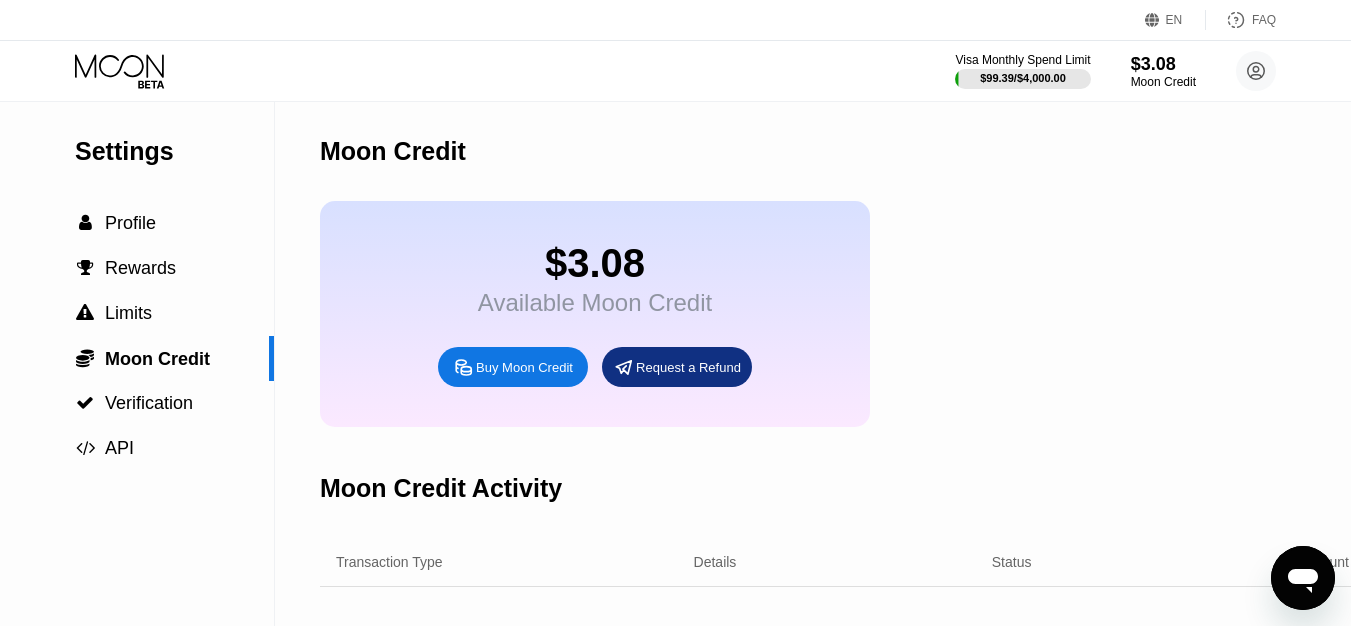 click on "Buy Moon Credit" at bounding box center [524, 367] 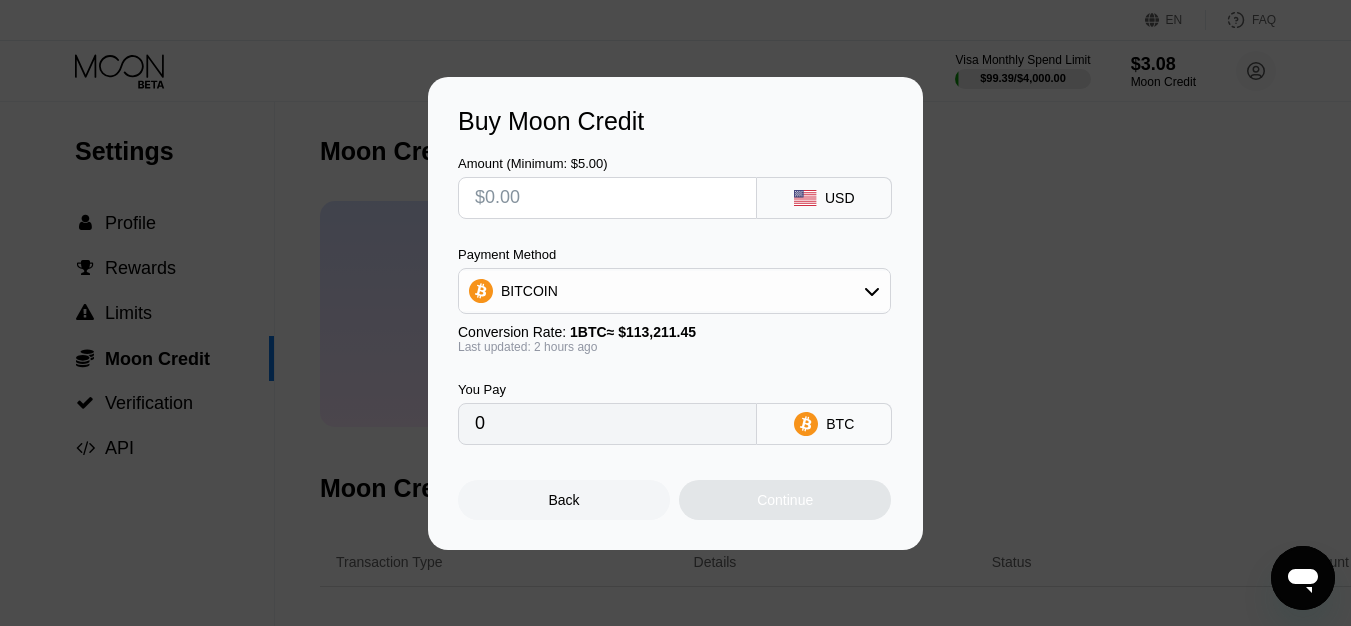 click at bounding box center (607, 198) 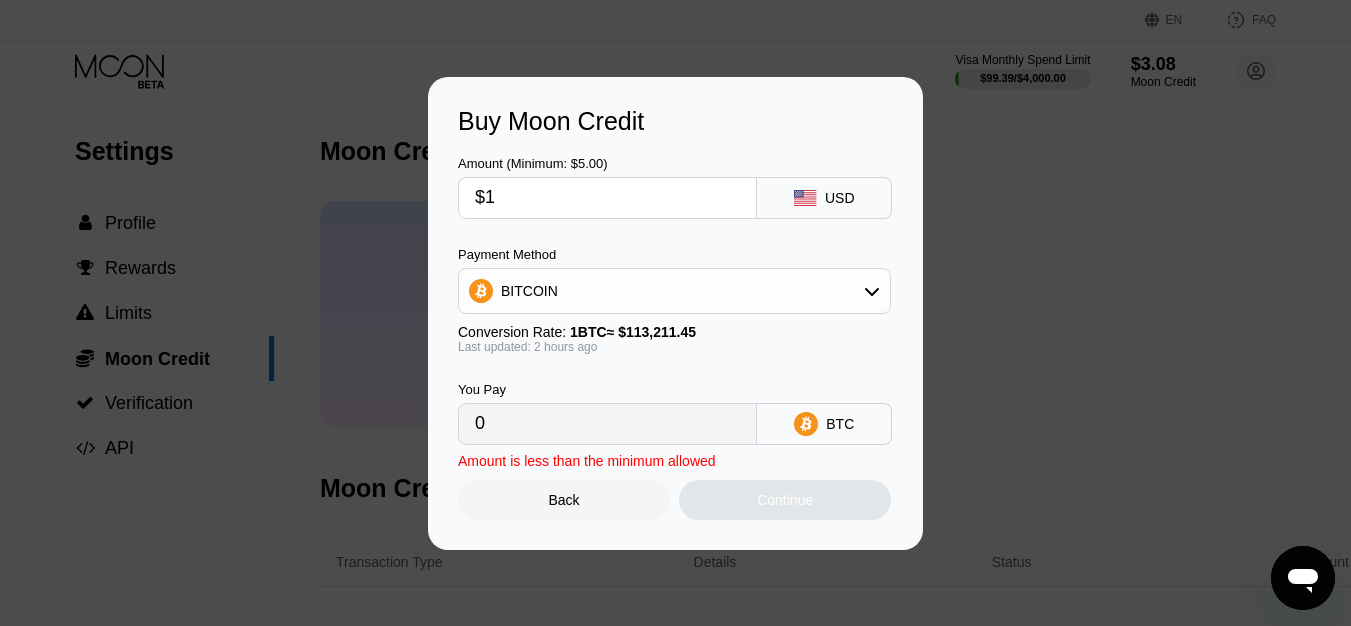 type on "0.00000885" 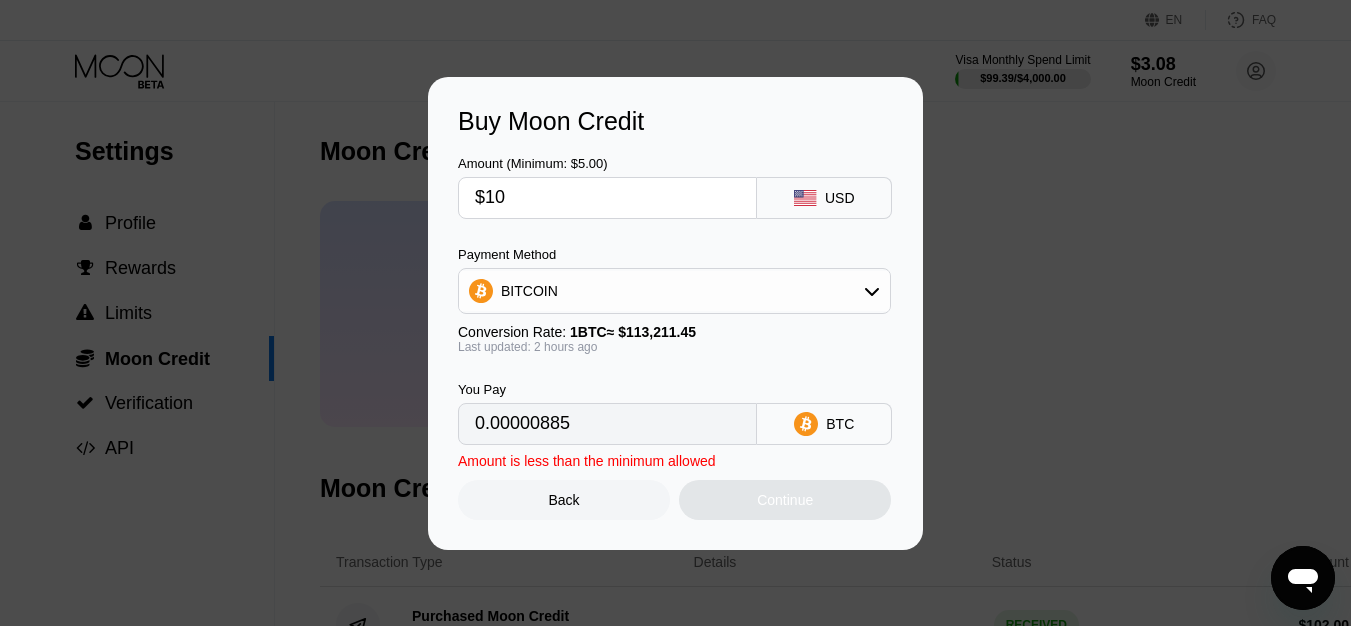 type on "$100" 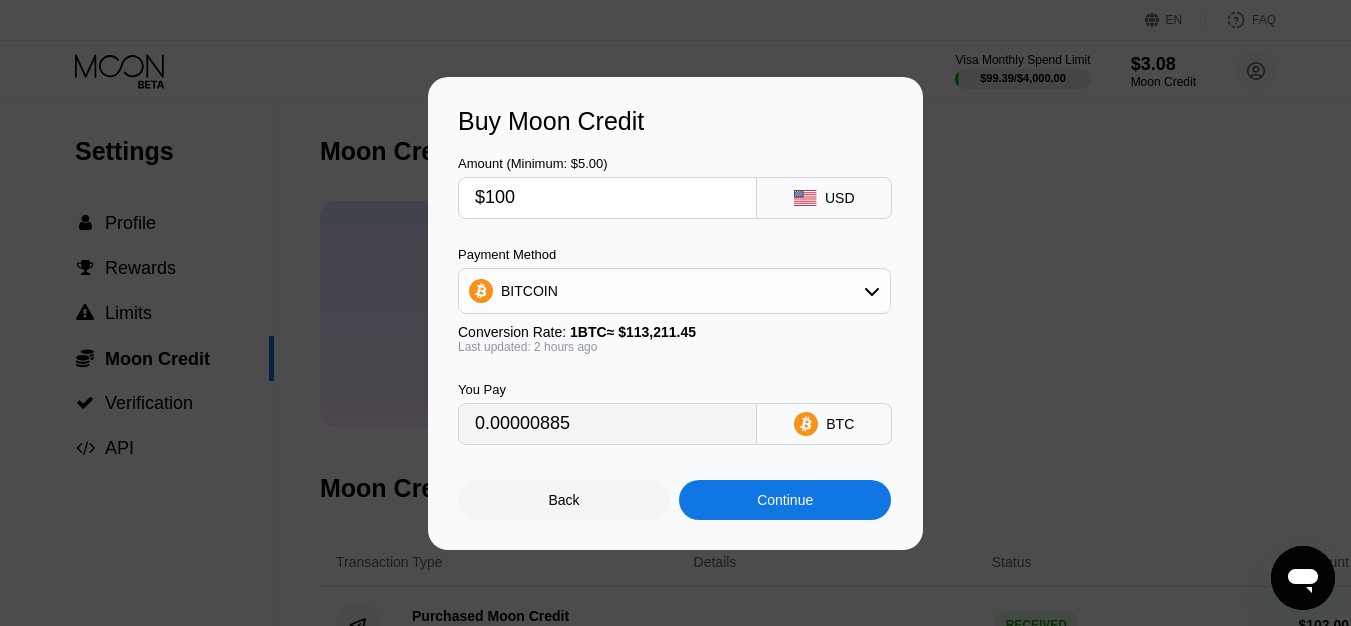 type on "0.00088435" 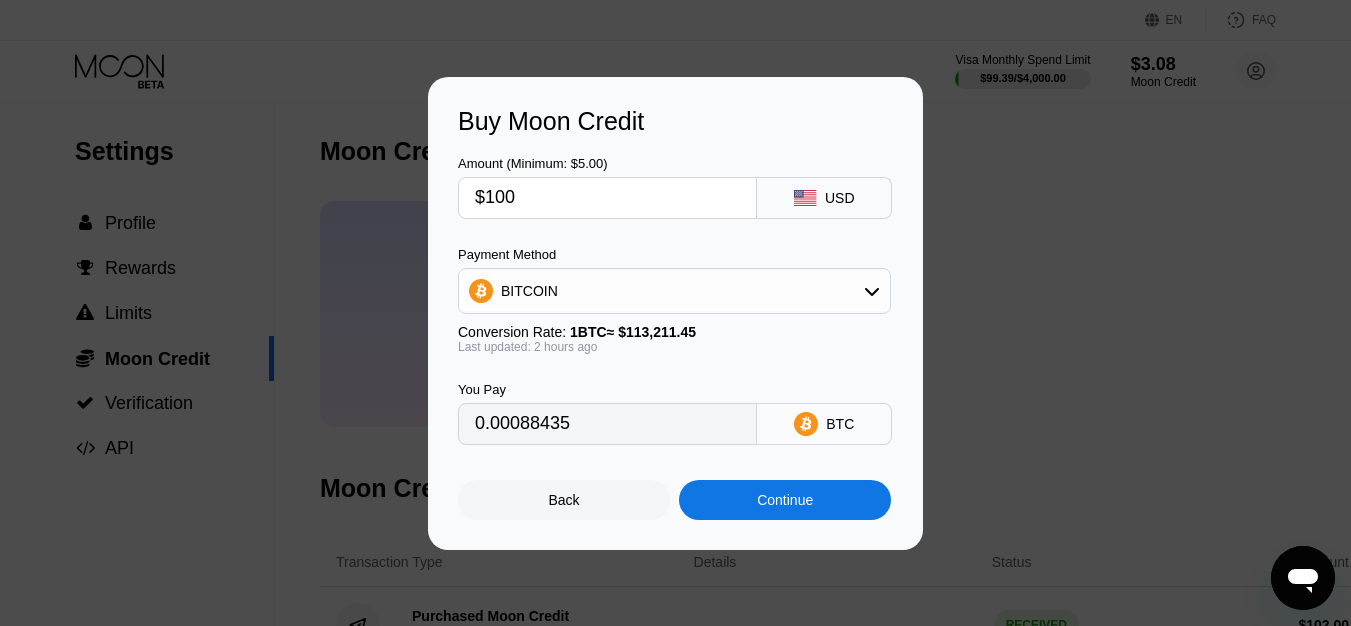 type on "$100" 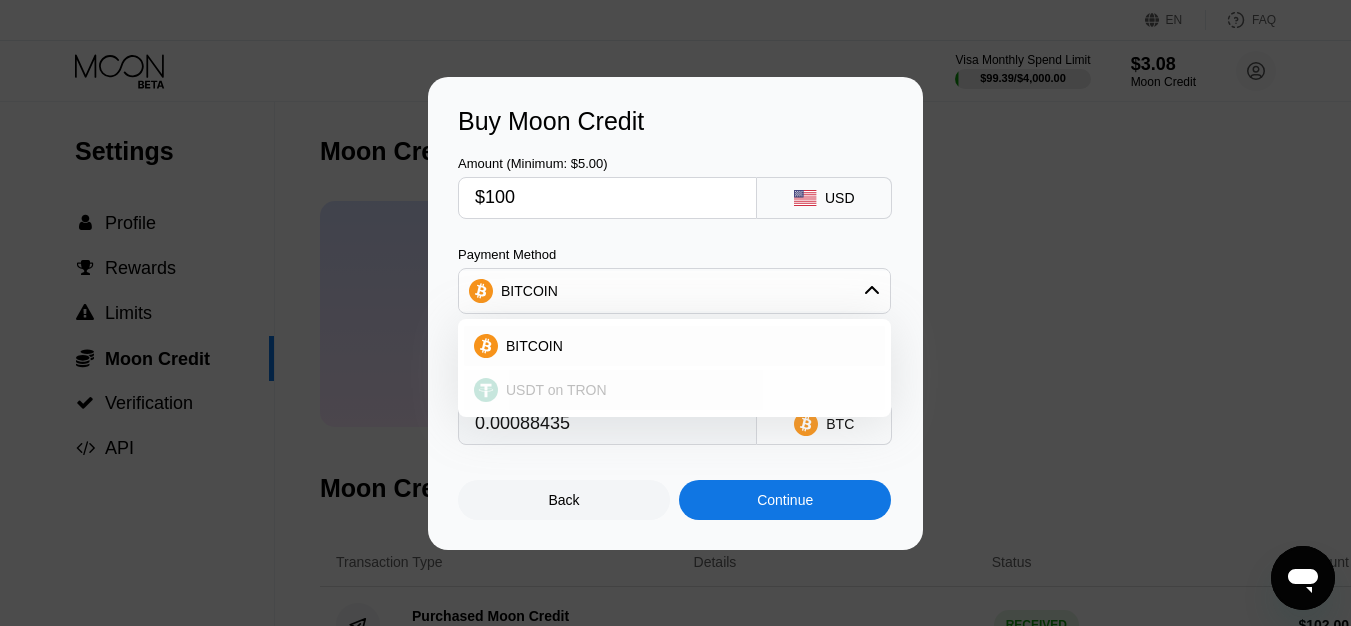 click on "USDT on TRON" at bounding box center (556, 390) 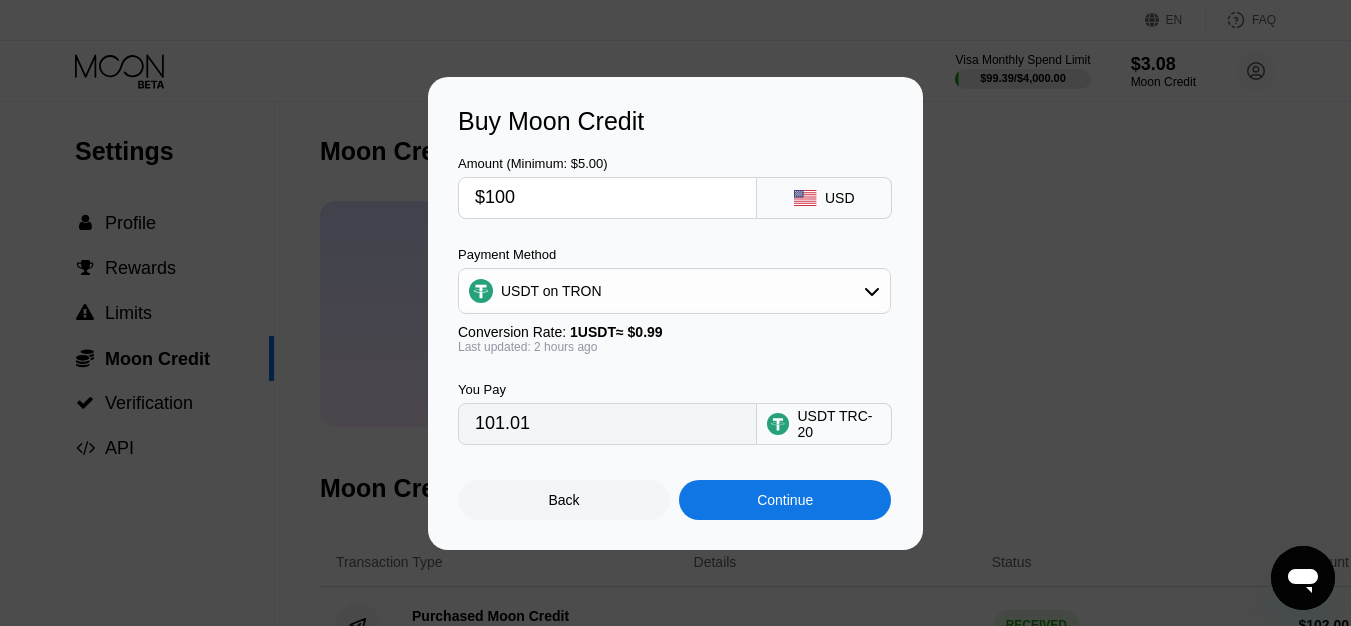 click on "101.01" at bounding box center (607, 424) 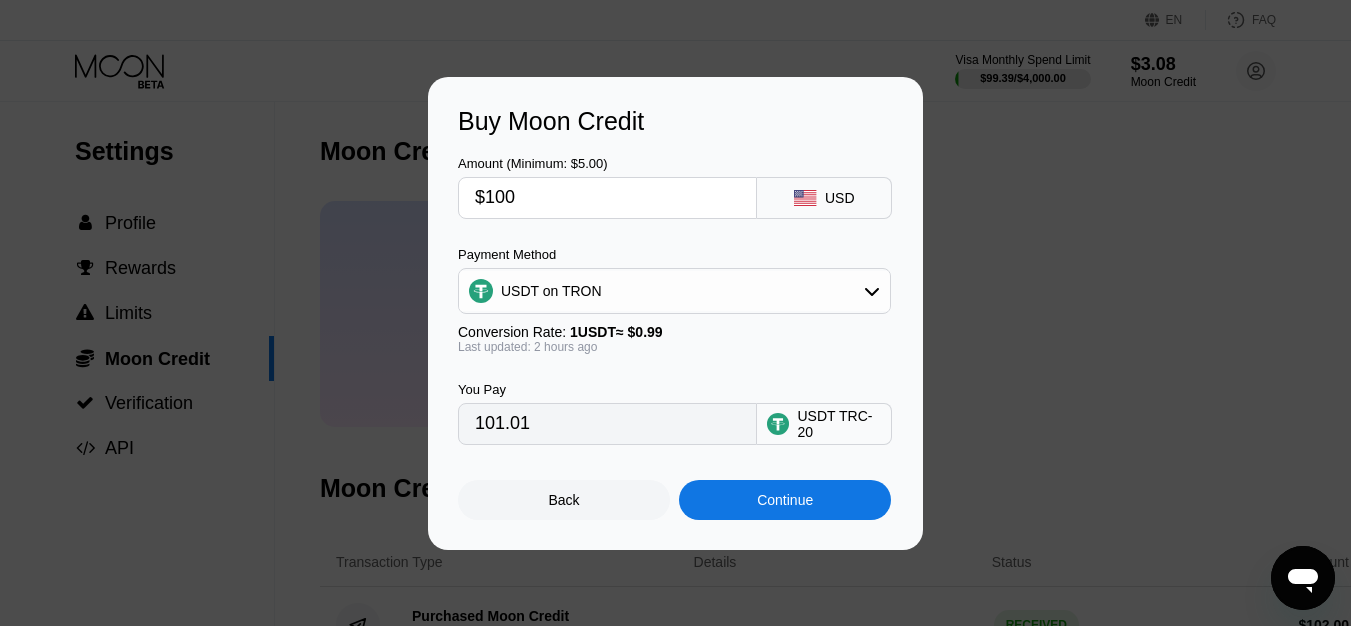 click on "$100" at bounding box center [607, 198] 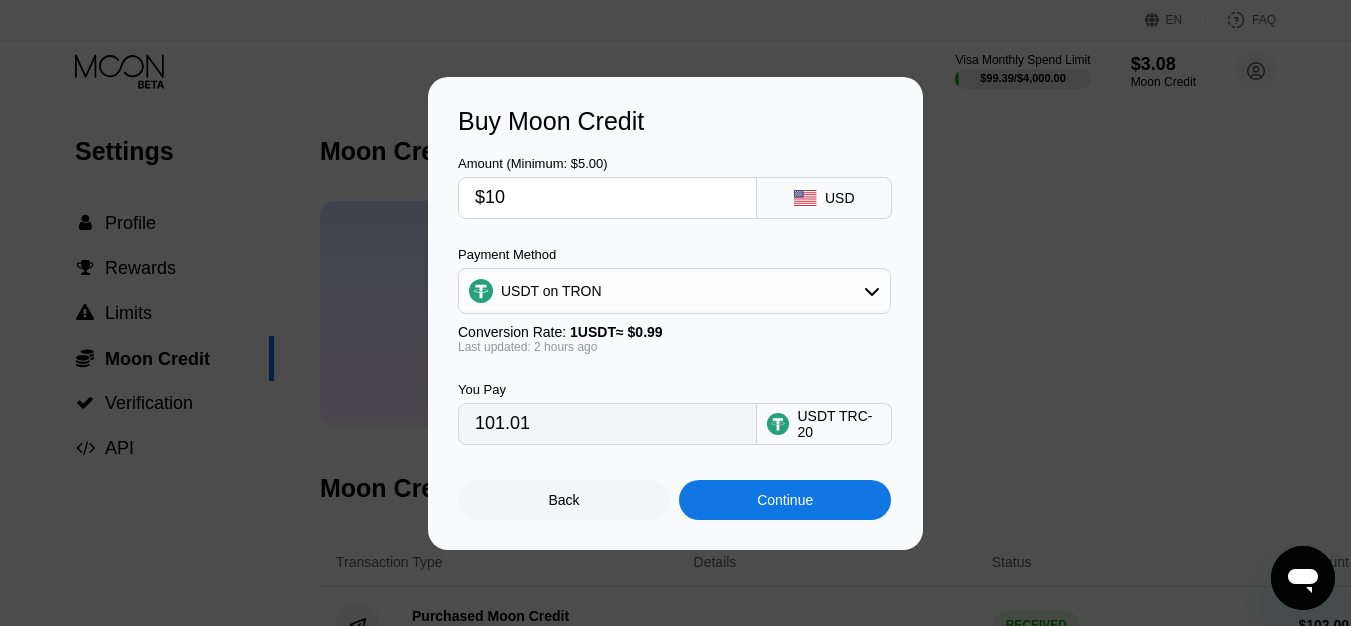 type on "10.10" 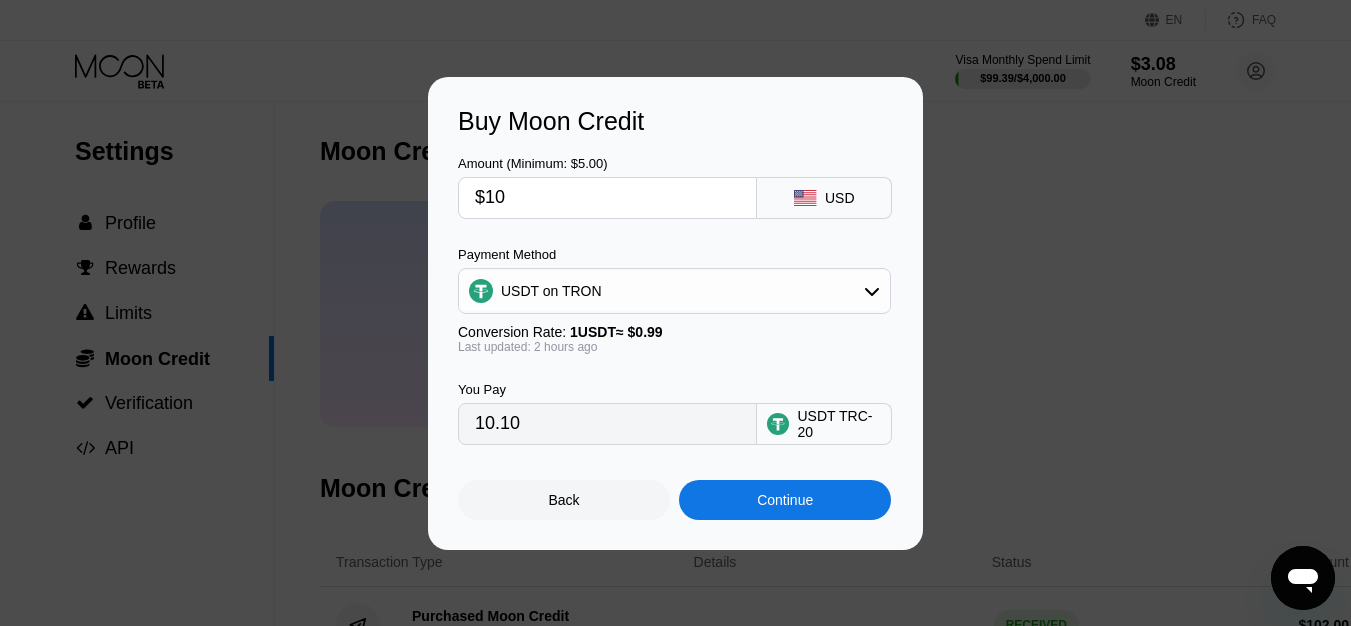 type on "$101" 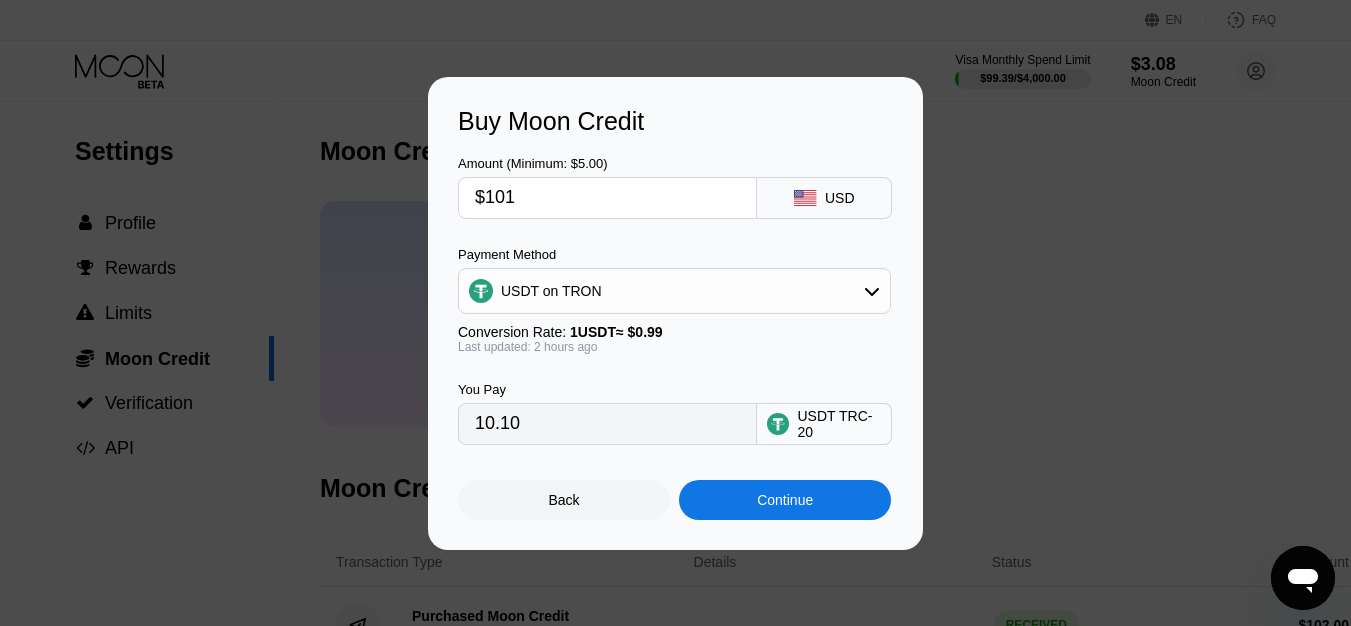 type on "102.02" 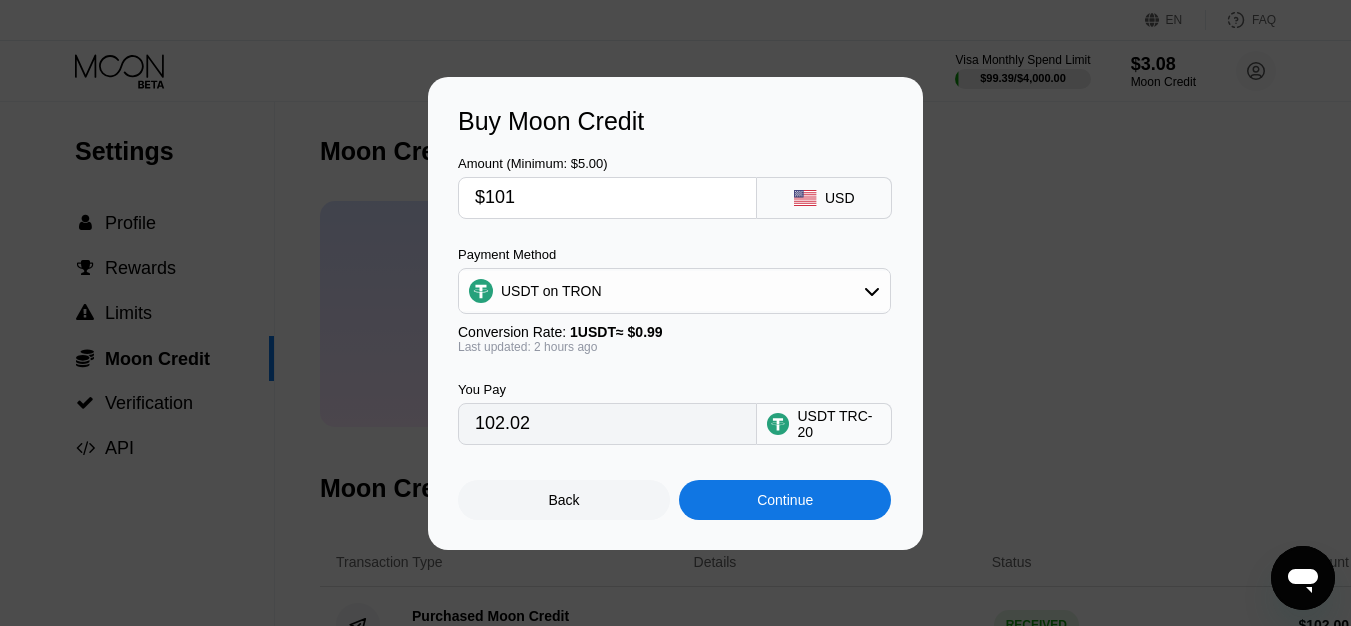 type on "$101" 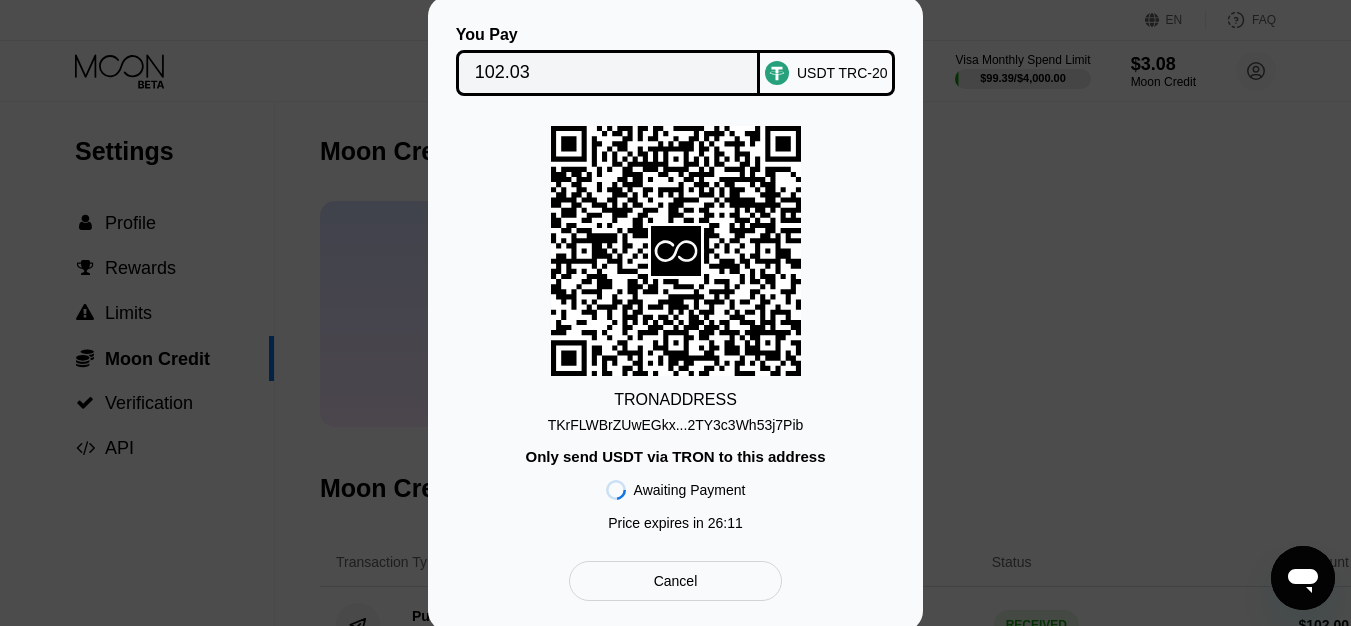 click 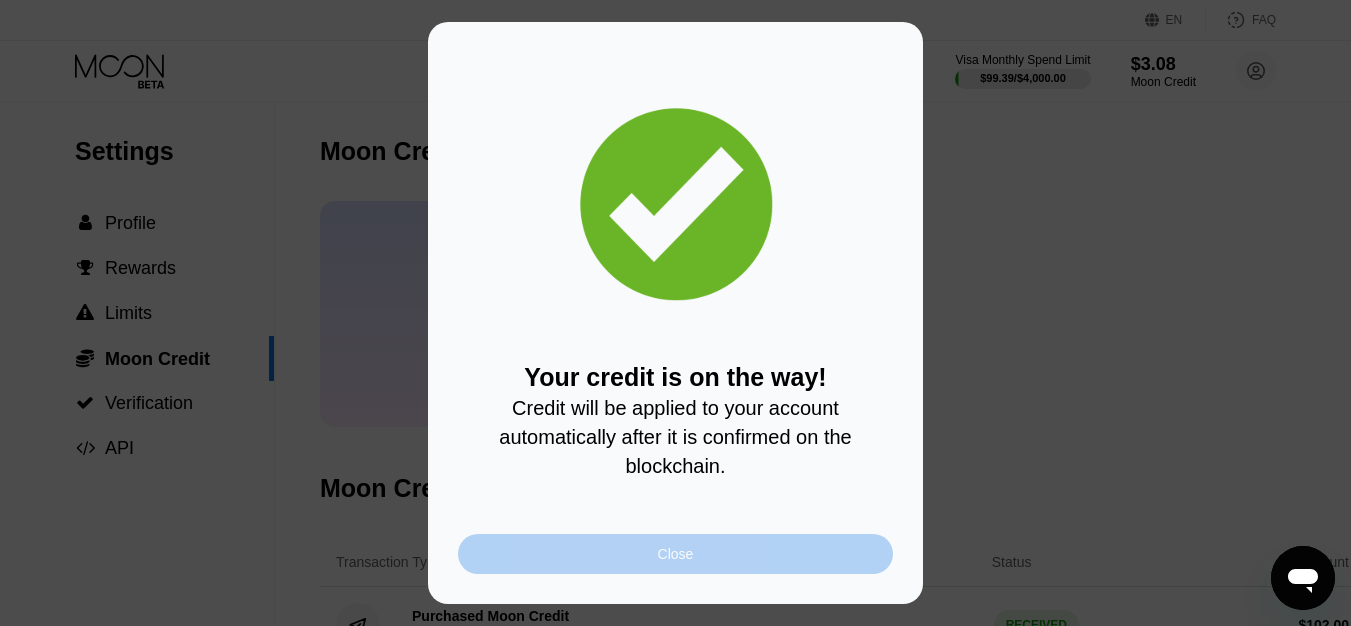 click on "Close" at bounding box center [675, 554] 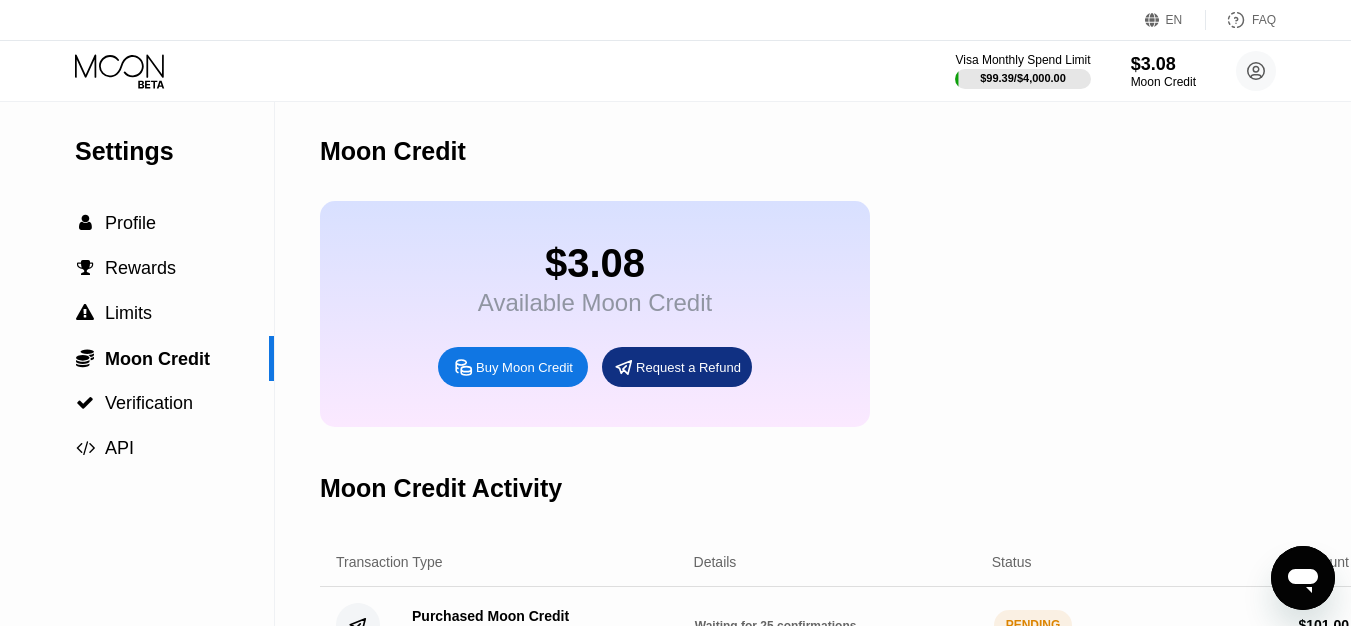 click 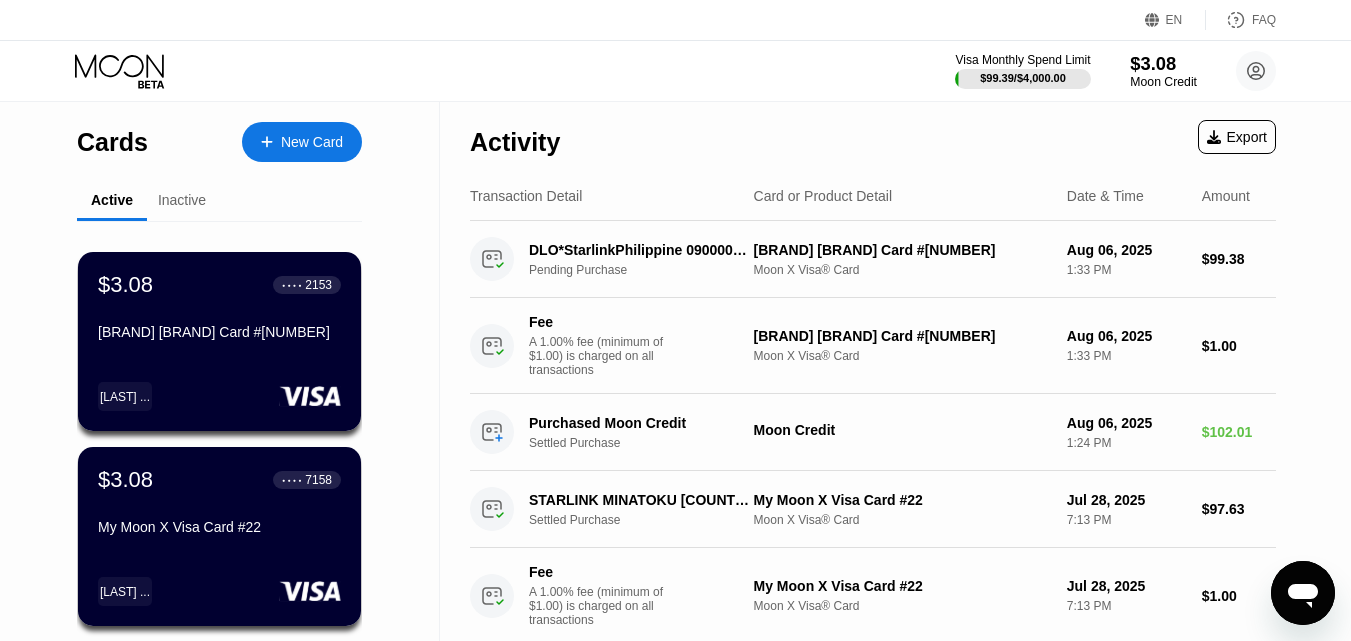 click on "$3.08" at bounding box center [1163, 63] 